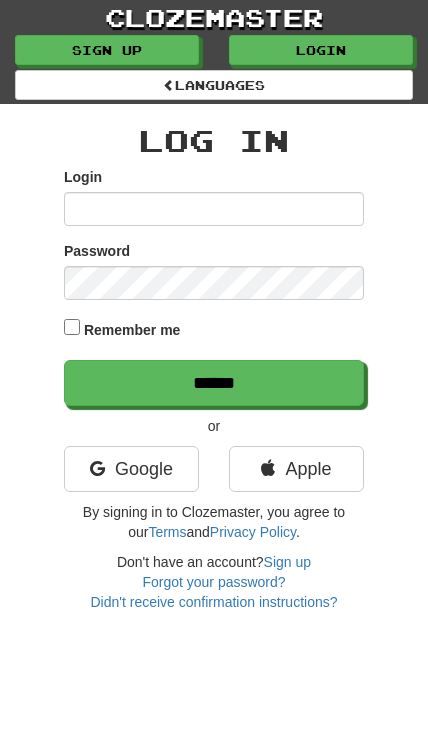 scroll, scrollTop: 162, scrollLeft: 27, axis: both 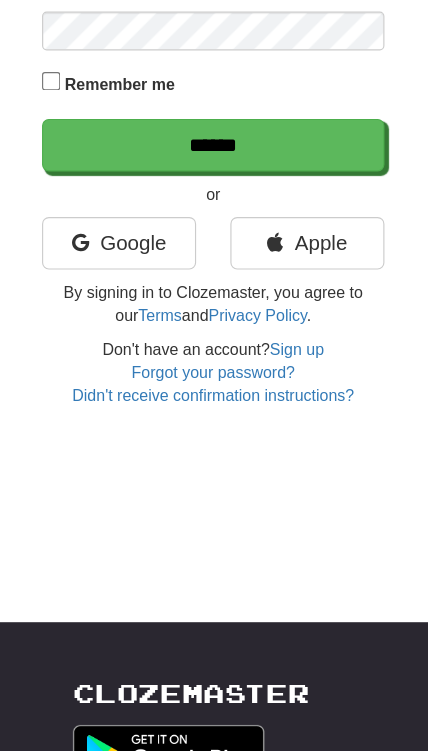 type on "**********" 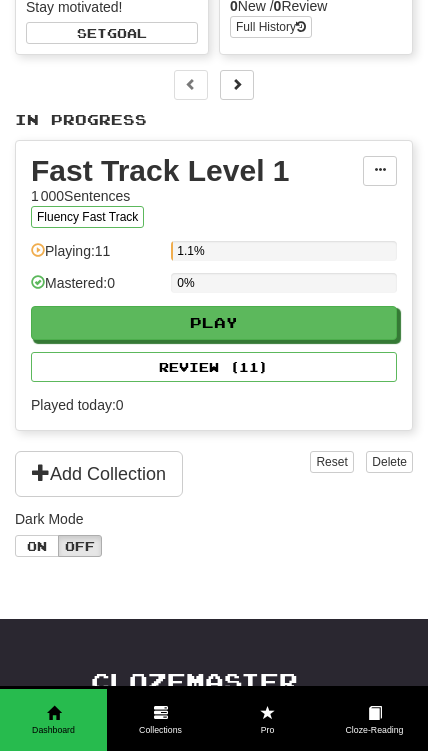 scroll, scrollTop: 277, scrollLeft: 0, axis: vertical 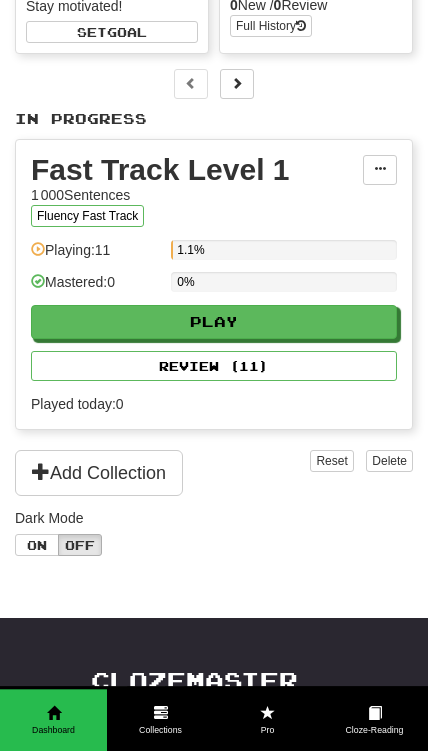 click at bounding box center [41, 471] 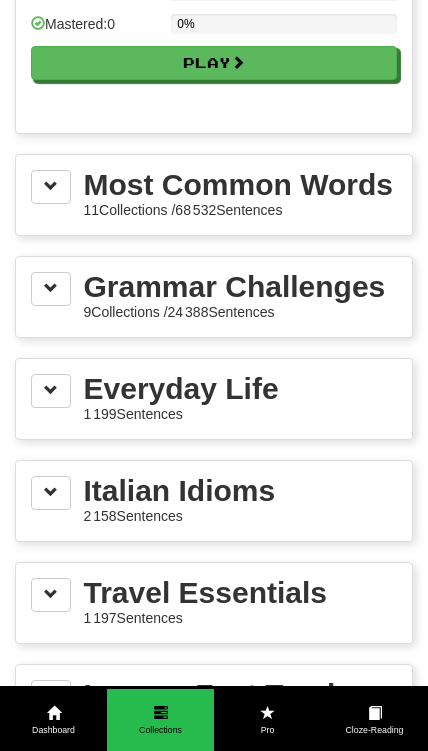 scroll, scrollTop: 2458, scrollLeft: 0, axis: vertical 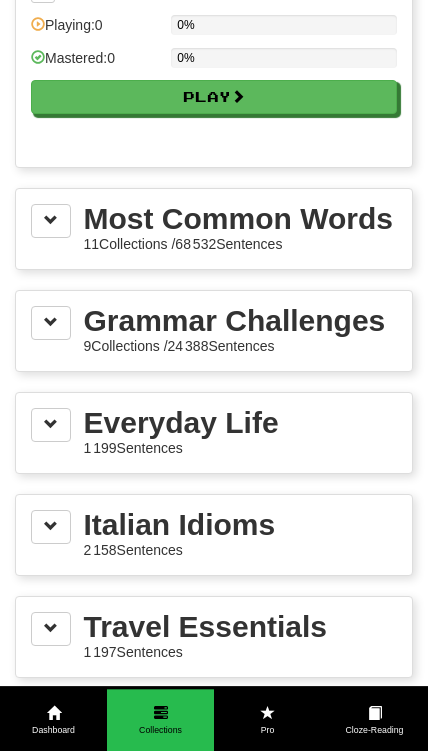 click at bounding box center (51, 220) 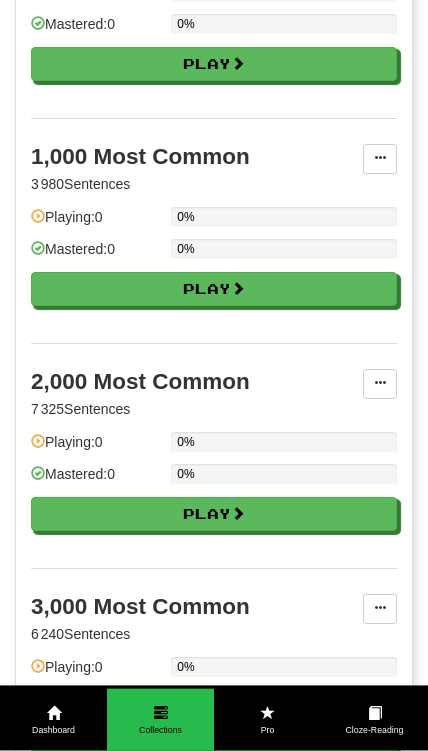 scroll, scrollTop: 3012, scrollLeft: 0, axis: vertical 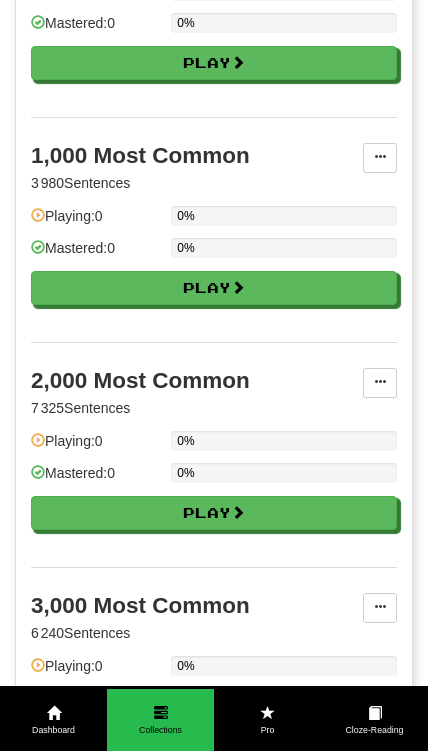 click on "Play" at bounding box center (214, 513) 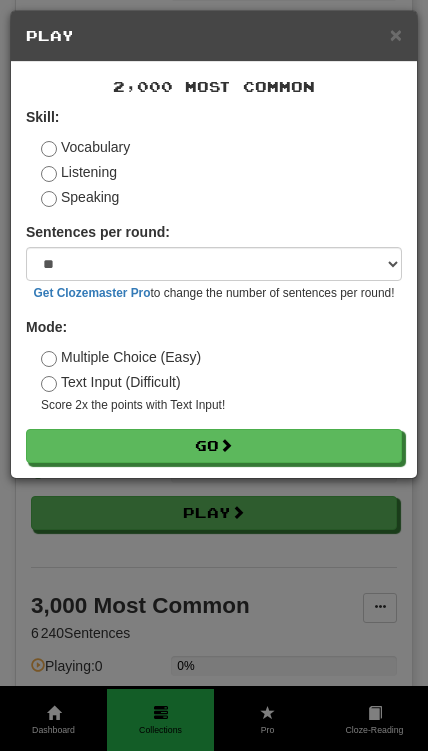 click on "Go" at bounding box center (214, 446) 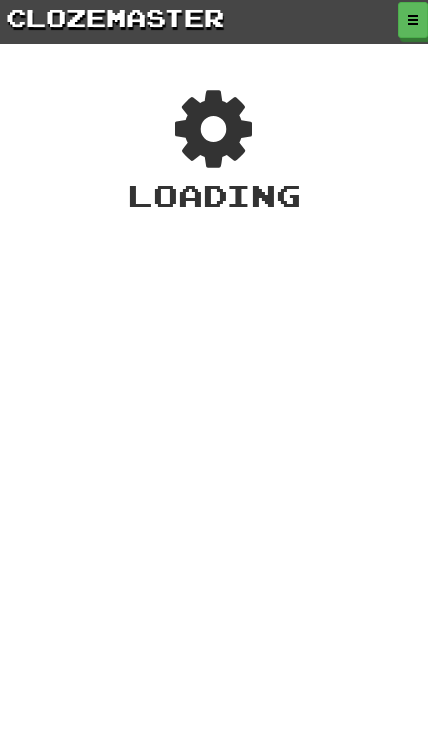 scroll, scrollTop: 0, scrollLeft: 0, axis: both 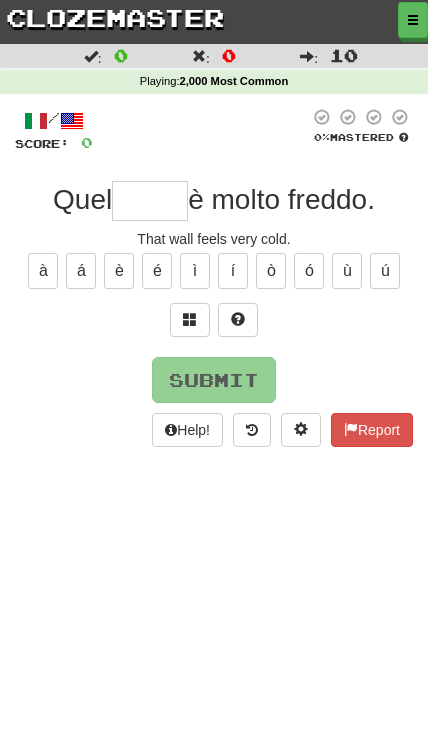 type on "*" 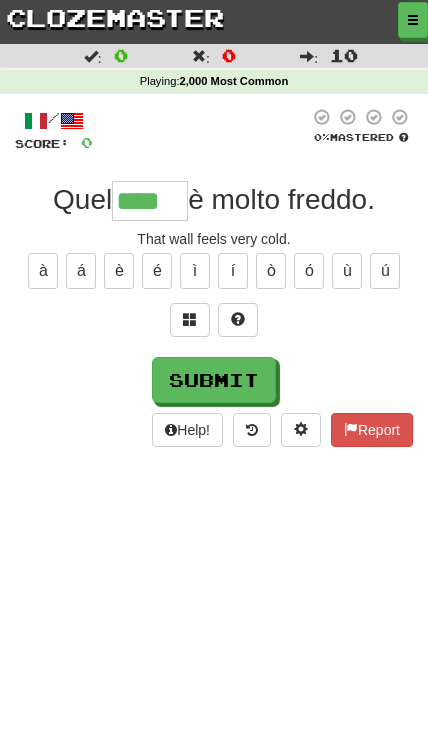 type on "****" 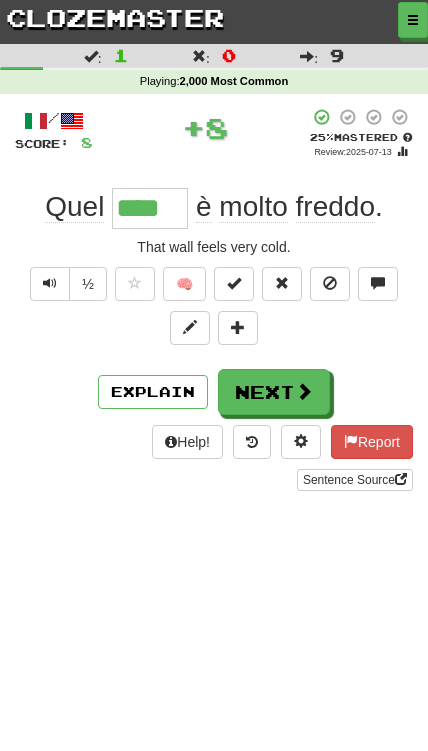 click at bounding box center [304, 391] 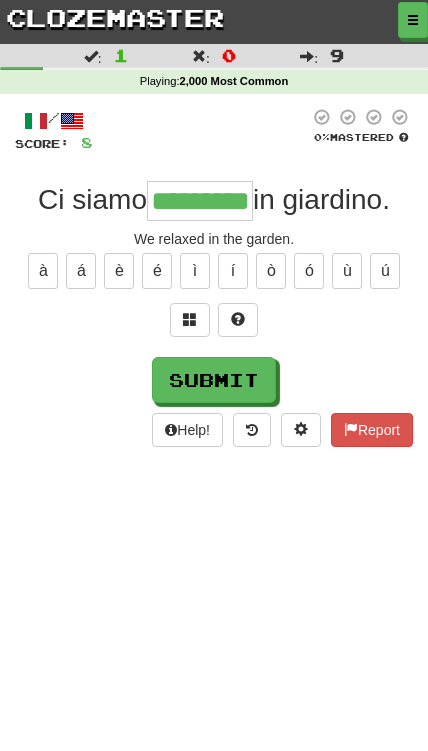 type on "*********" 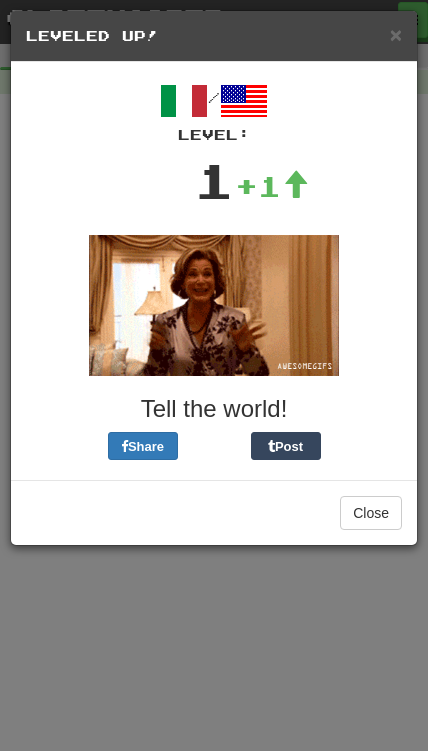 click on "Close" at bounding box center (371, 513) 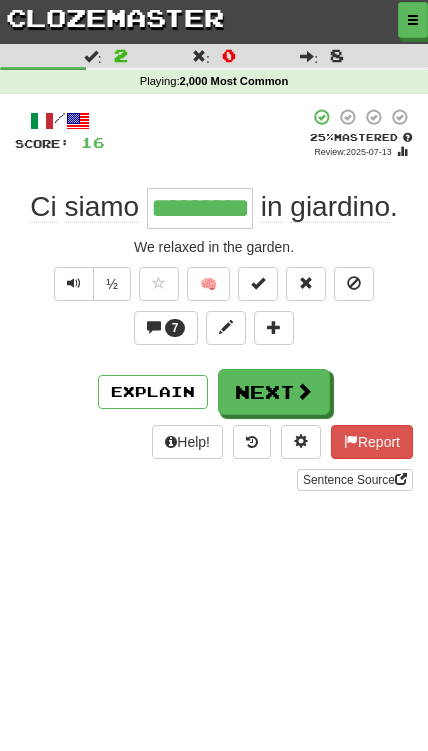 click on "Next" at bounding box center (274, 392) 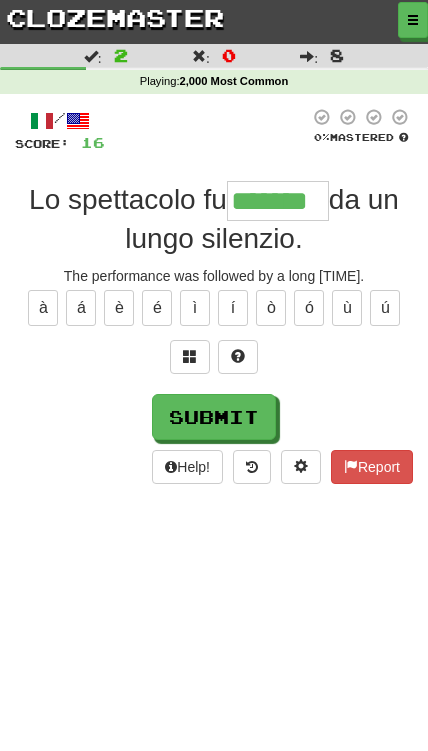 type on "*******" 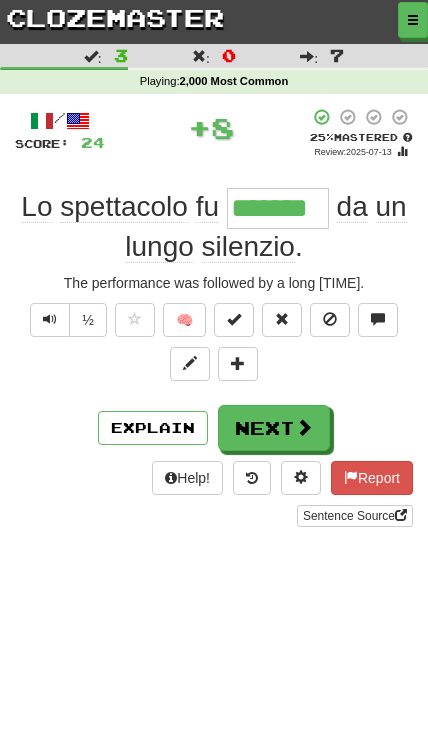 click at bounding box center (304, 427) 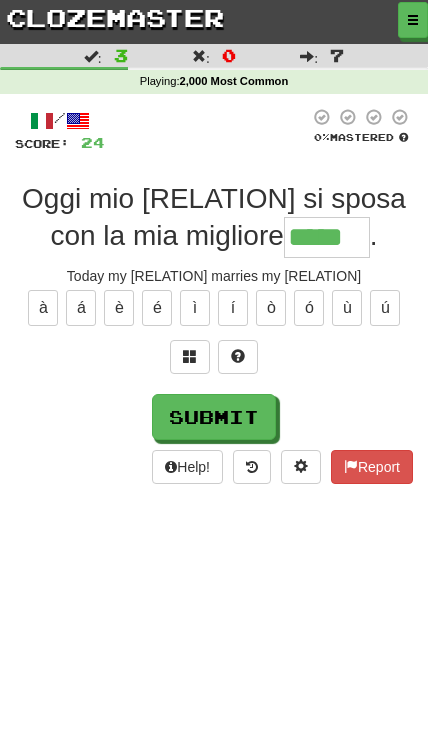 type on "*****" 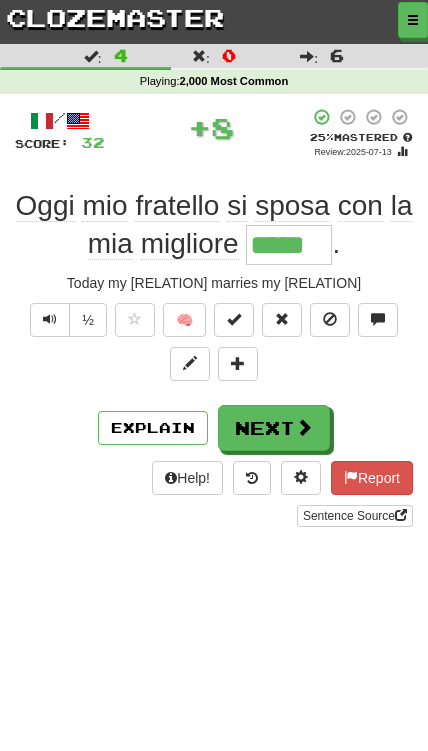 click at bounding box center (304, 427) 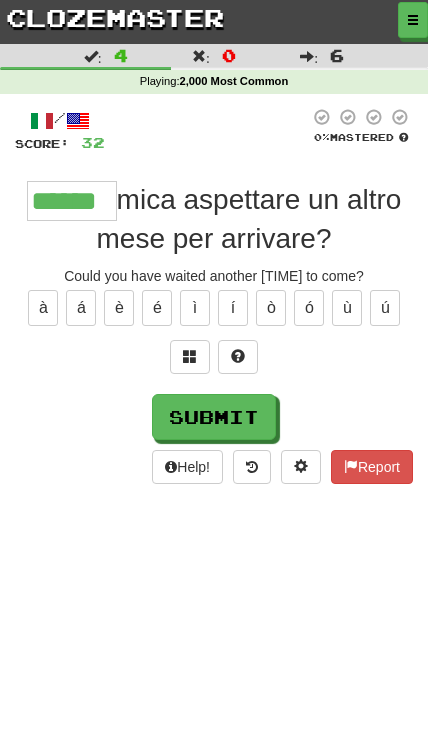 type on "******" 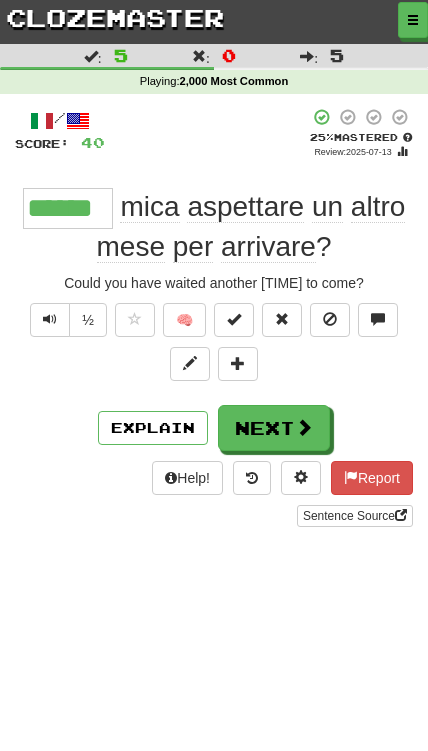 click at bounding box center (304, 427) 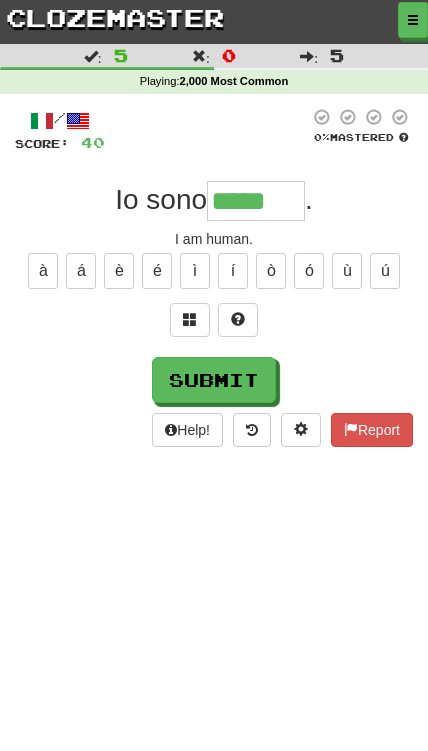 type on "*****" 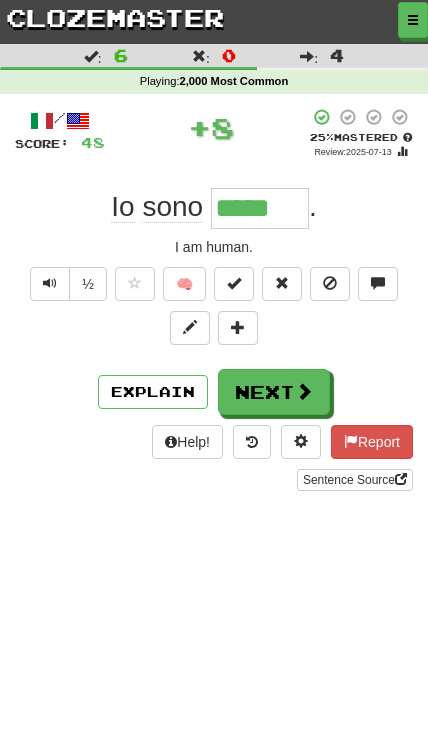 click on "Next" at bounding box center [274, 392] 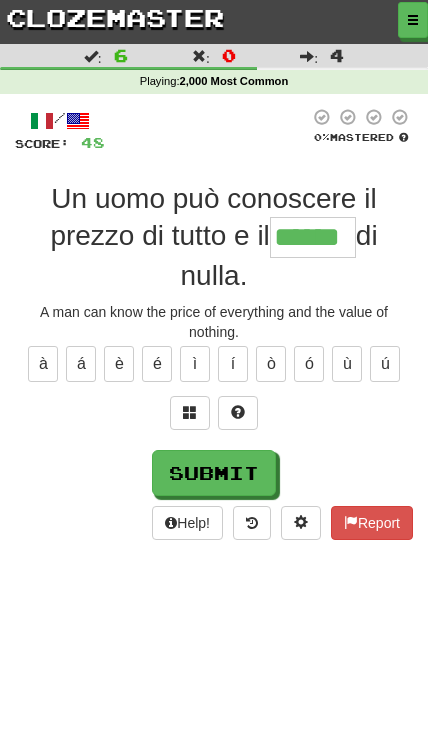 type on "******" 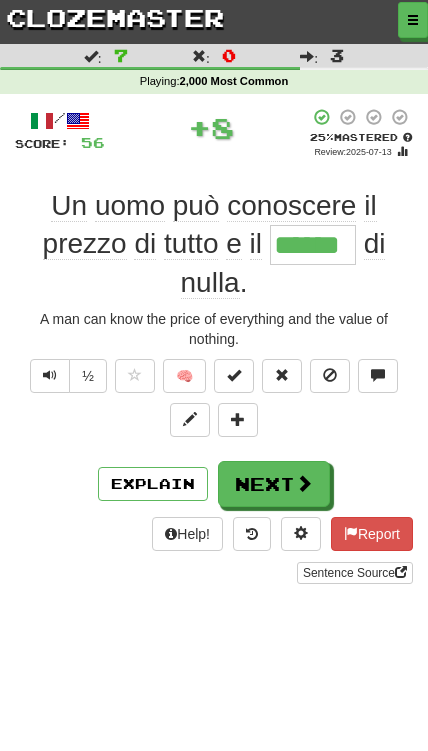 click at bounding box center (304, 483) 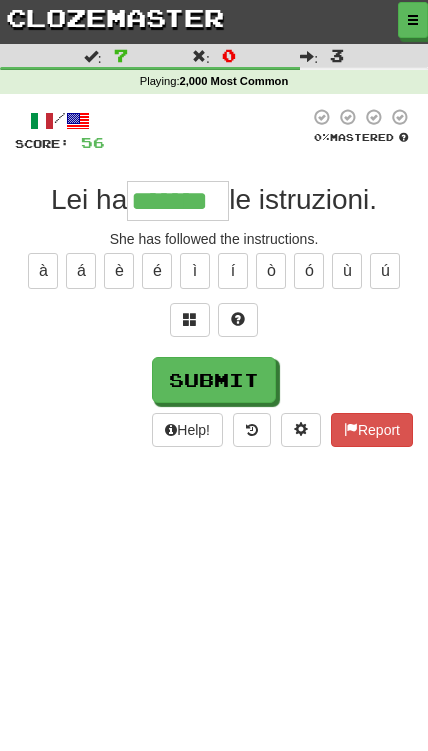 type on "*******" 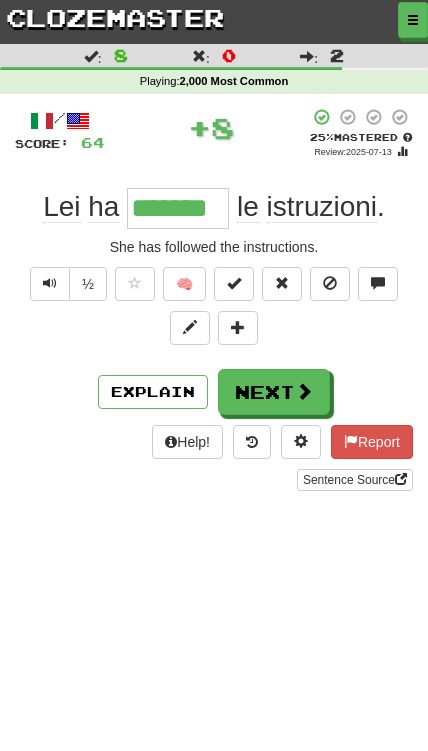 click on "Next" at bounding box center [274, 392] 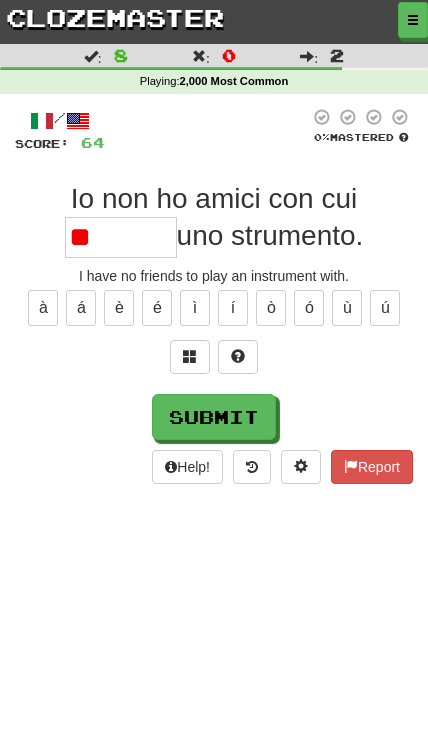 type on "*" 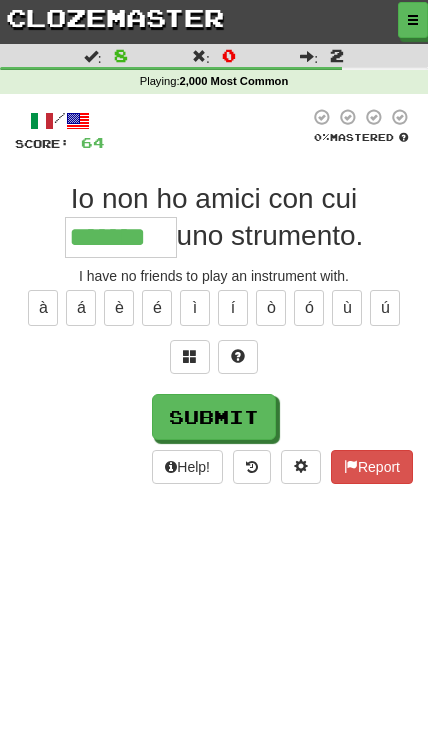 type on "*******" 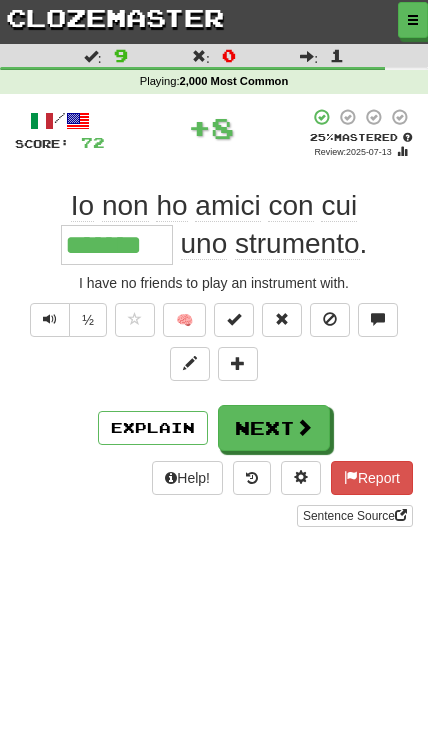 click on "Next" at bounding box center [274, 428] 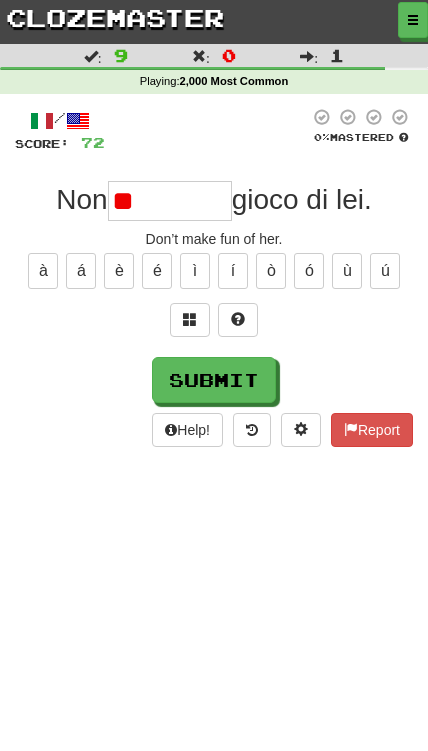 type on "*" 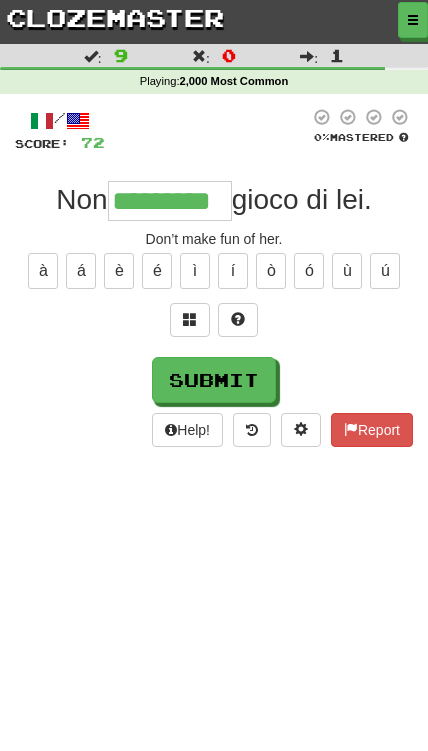 type on "*********" 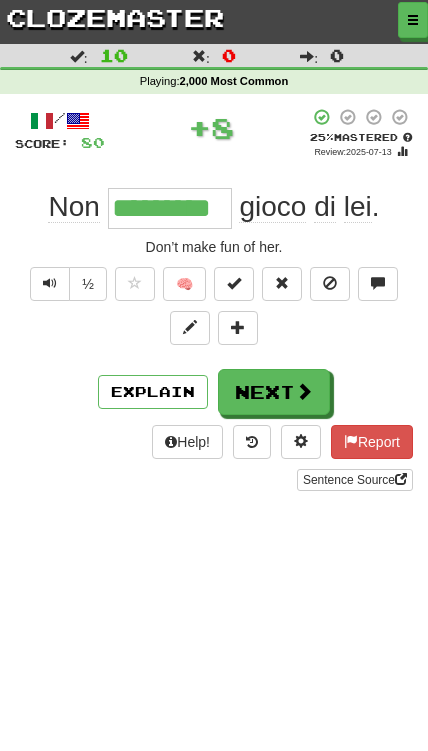 click at bounding box center [304, 391] 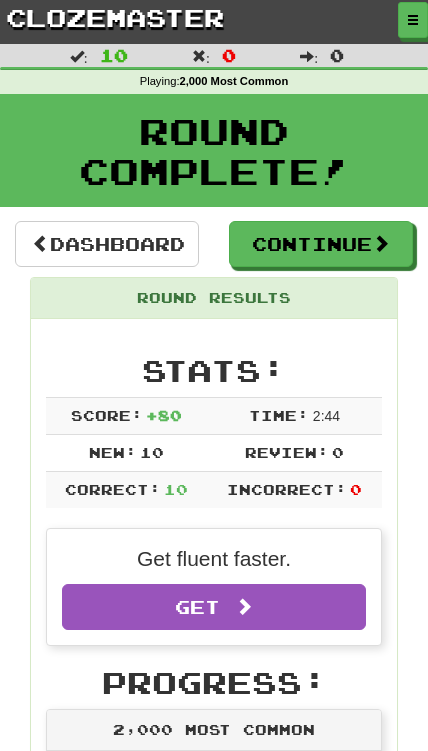 click on "Continue" at bounding box center [321, 244] 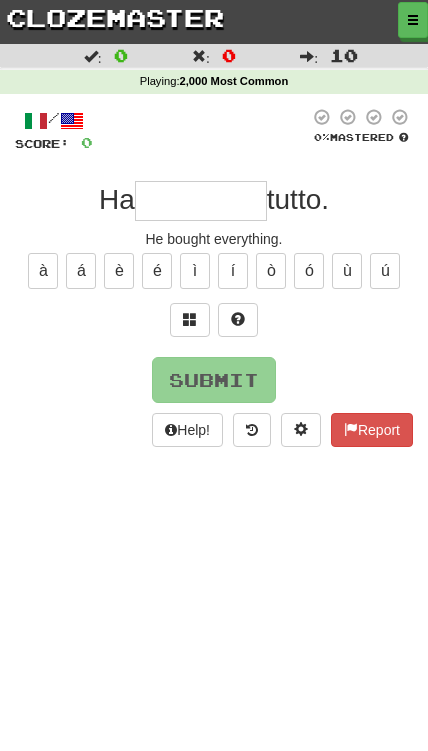 click at bounding box center [201, 201] 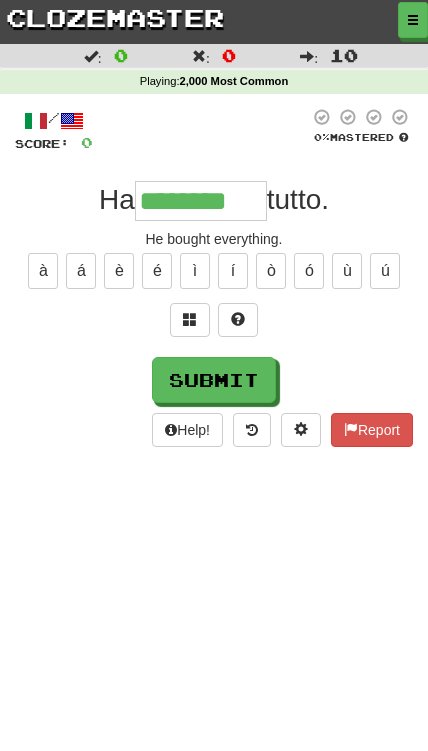 type on "********" 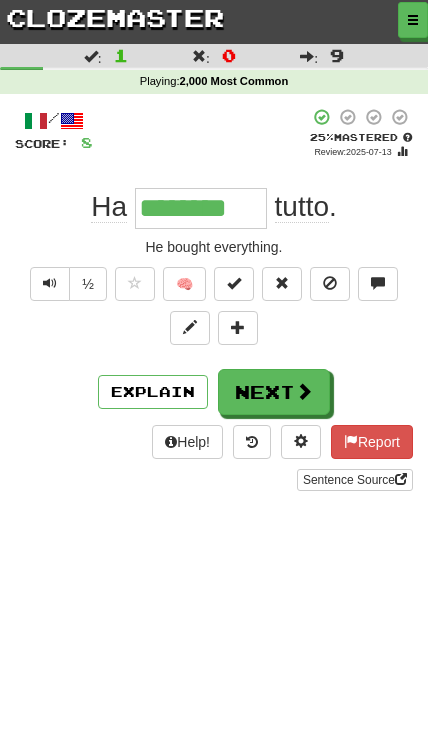 click on "Next" at bounding box center (274, 392) 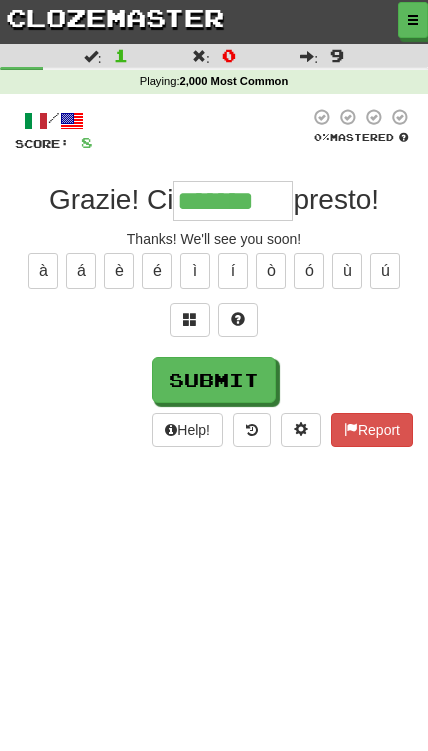 type on "*******" 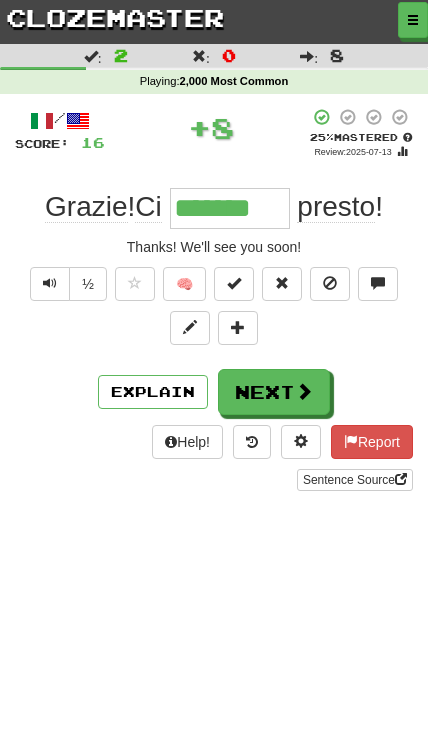 click at bounding box center (304, 391) 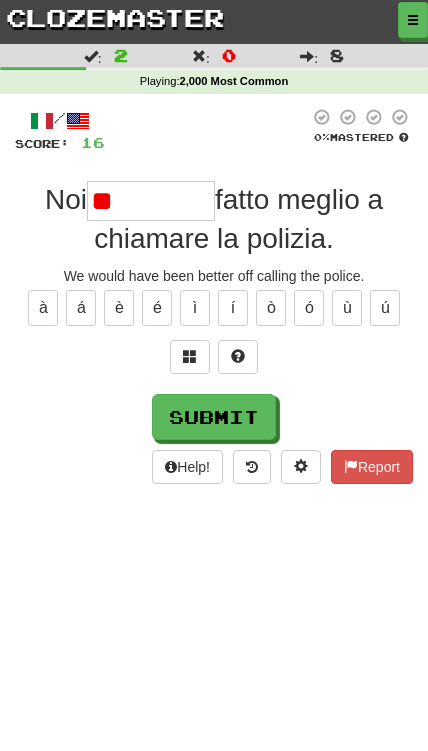 type on "*" 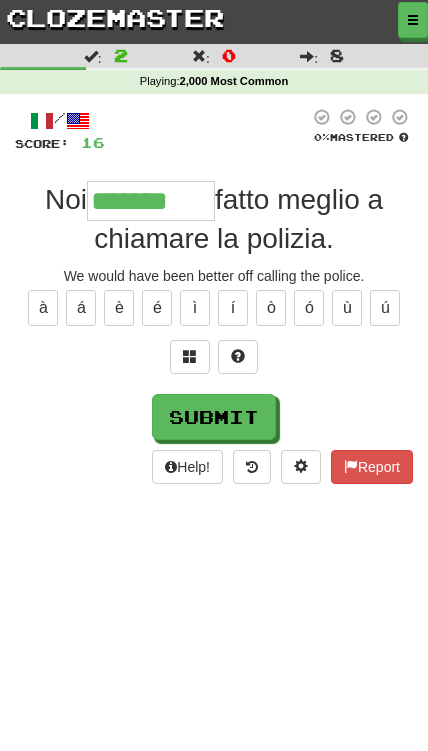 type on "*******" 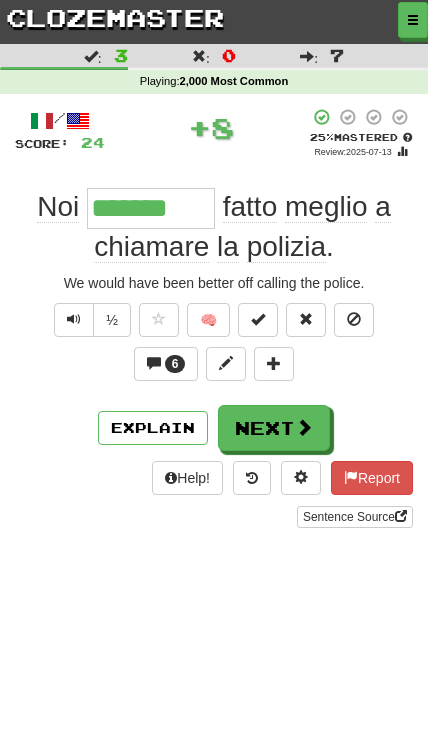 click on "Next" at bounding box center (274, 428) 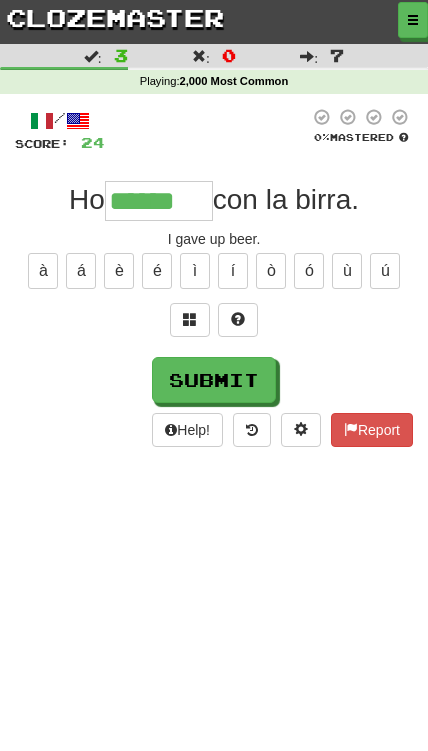 type on "******" 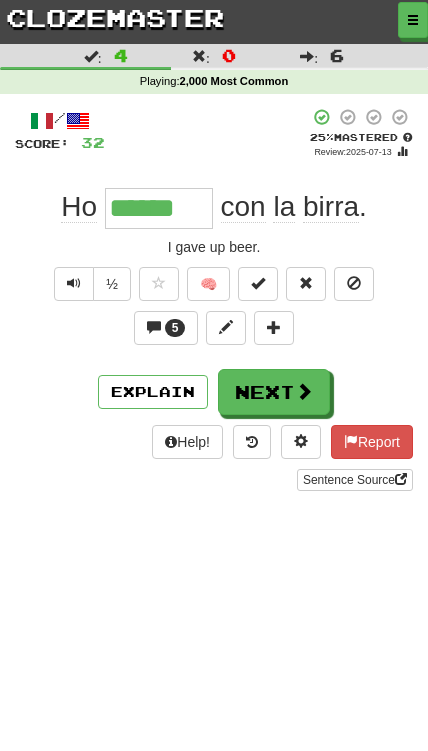 click at bounding box center [304, 391] 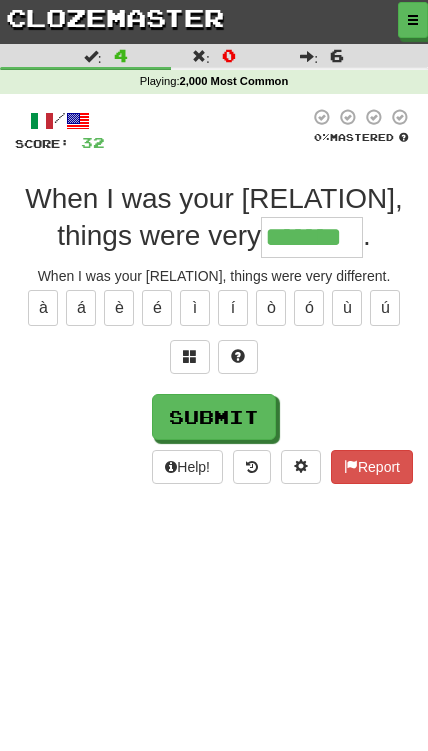 type on "*******" 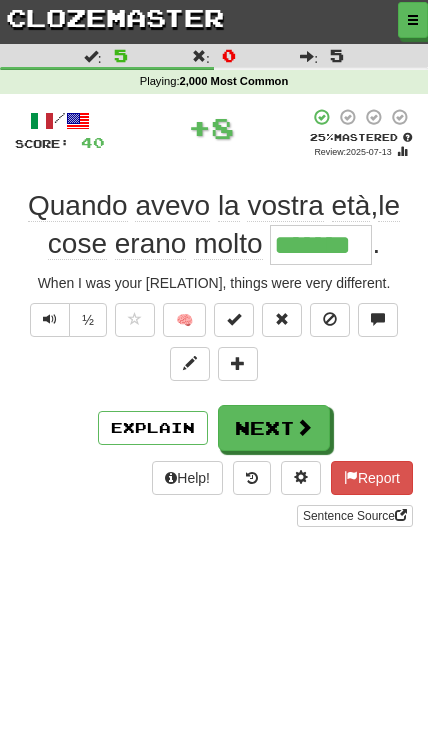 click on "Next" at bounding box center (274, 428) 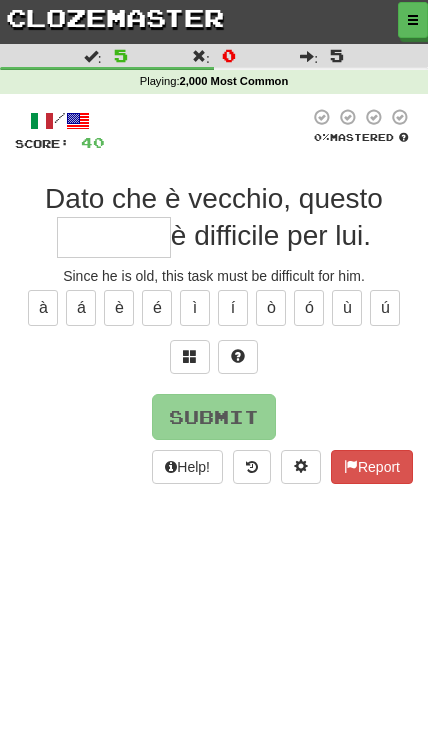 type on "*" 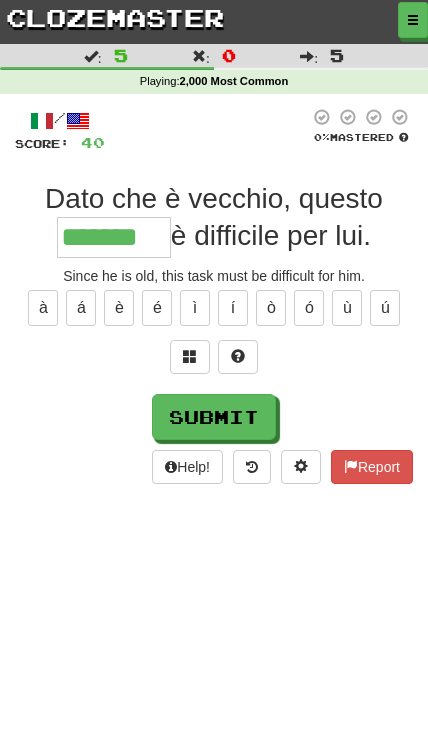type on "*******" 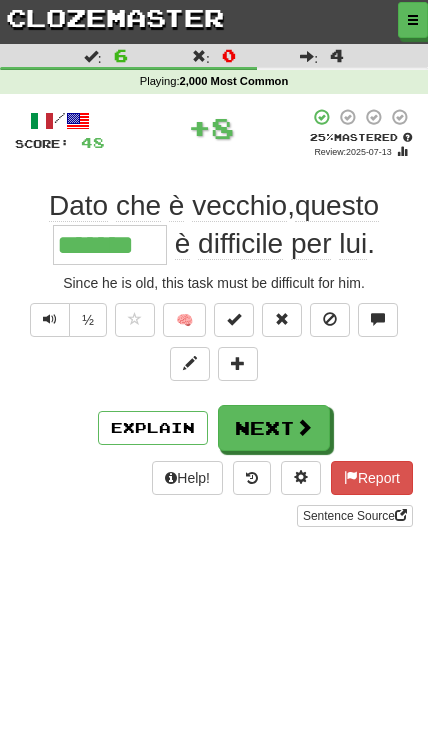 click at bounding box center (304, 427) 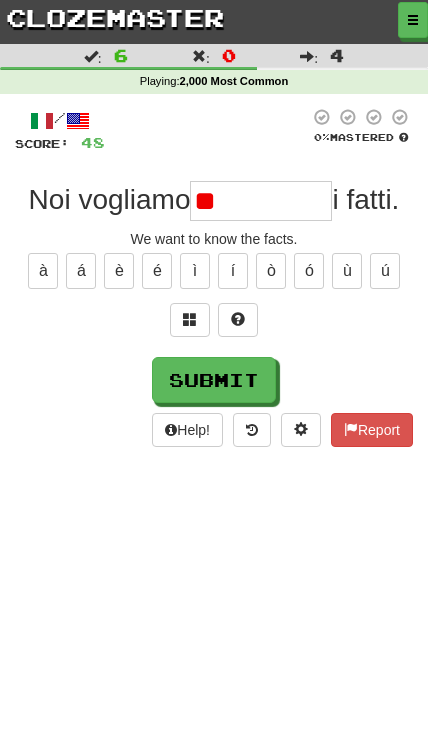 type on "*" 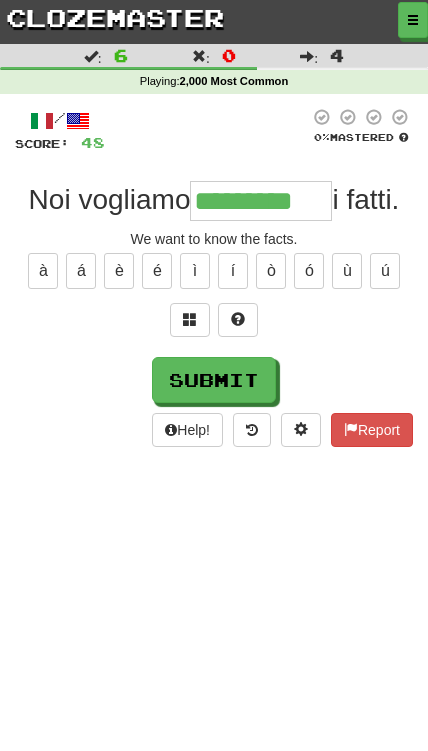 type on "*********" 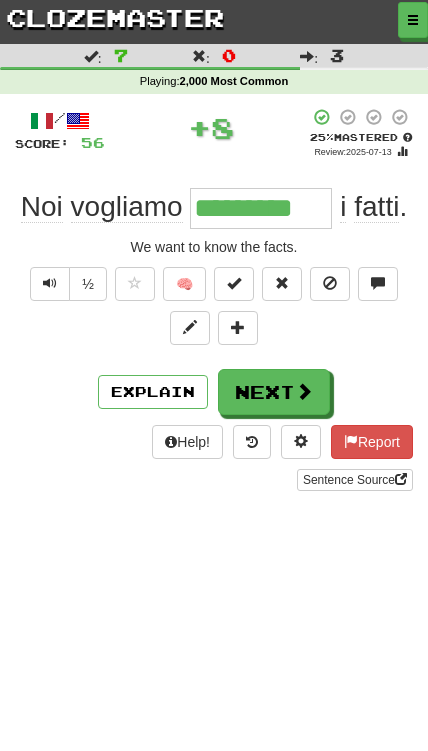 click on "Next" at bounding box center [274, 392] 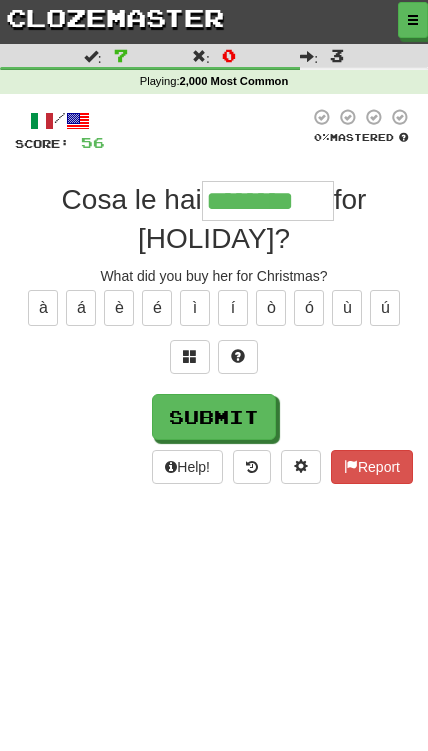 type on "********" 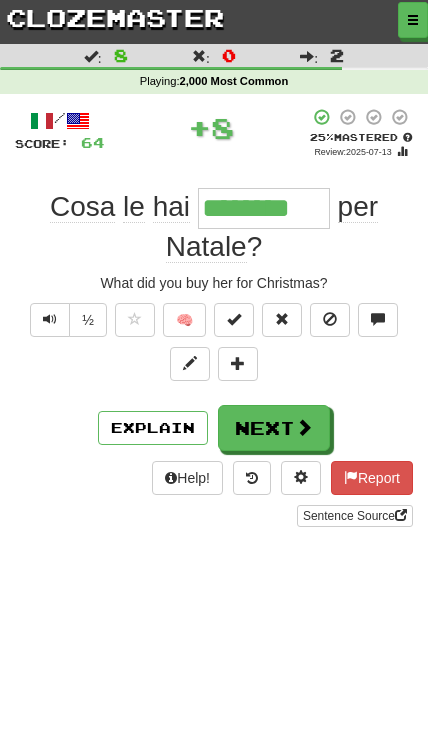 click on "Next" at bounding box center (274, 428) 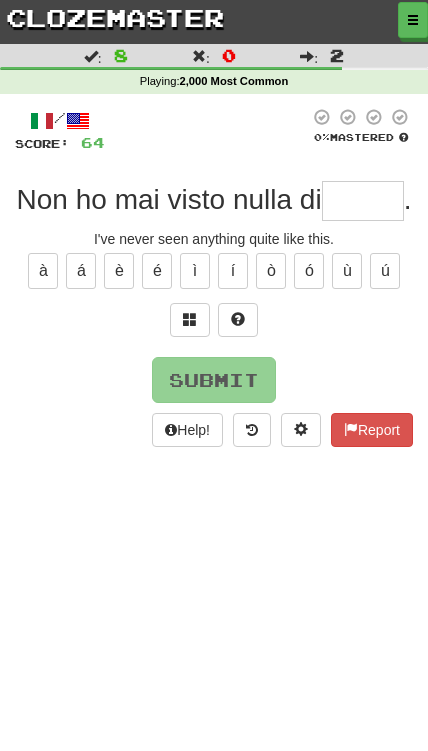 type on "*" 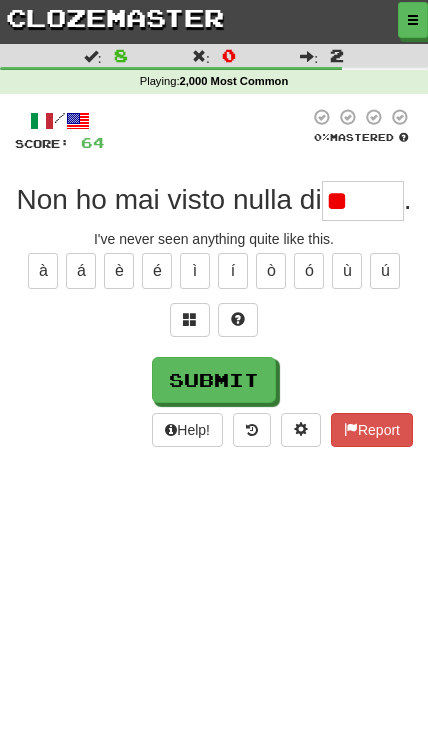 type on "*" 